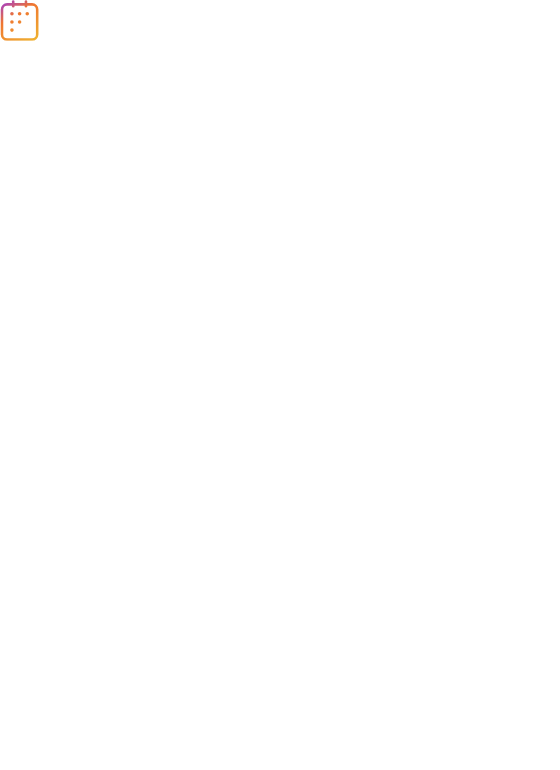 scroll, scrollTop: 0, scrollLeft: 0, axis: both 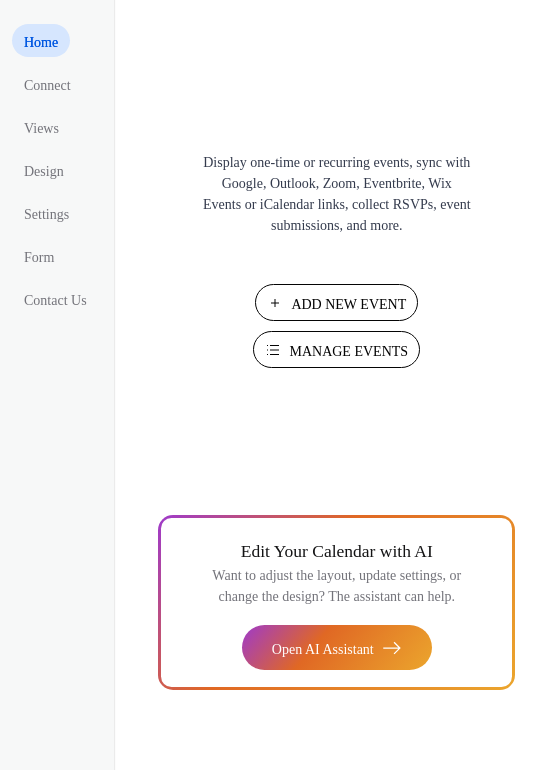 click on "Display one-time or recurring events, sync with Google, Outlook, Zoom, Eventbrite, Wix Events or iCalendar links, collect RSVPs, event submissions, and more. Add New Event Manage Events 🚀 Upgrade Edit Your Calendar with AI Want to adjust the layout, update settings, or   change the design? The assistant can help. Open AI Assistant" at bounding box center (337, 385) 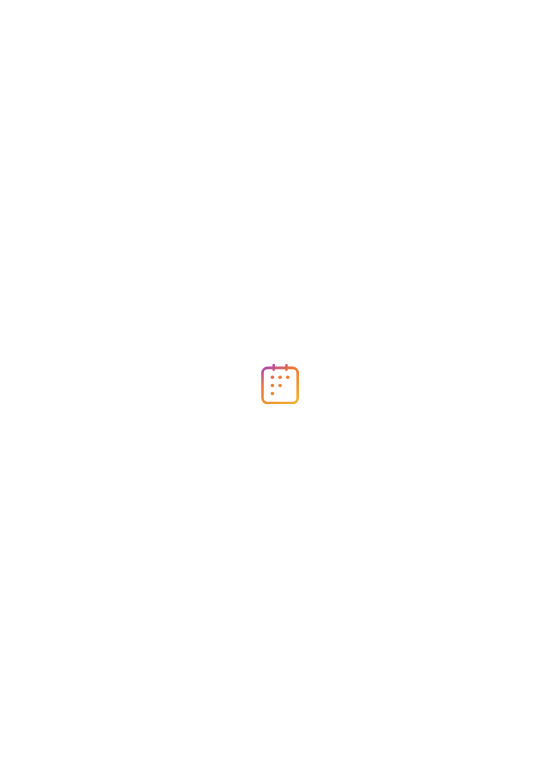 scroll, scrollTop: 0, scrollLeft: 0, axis: both 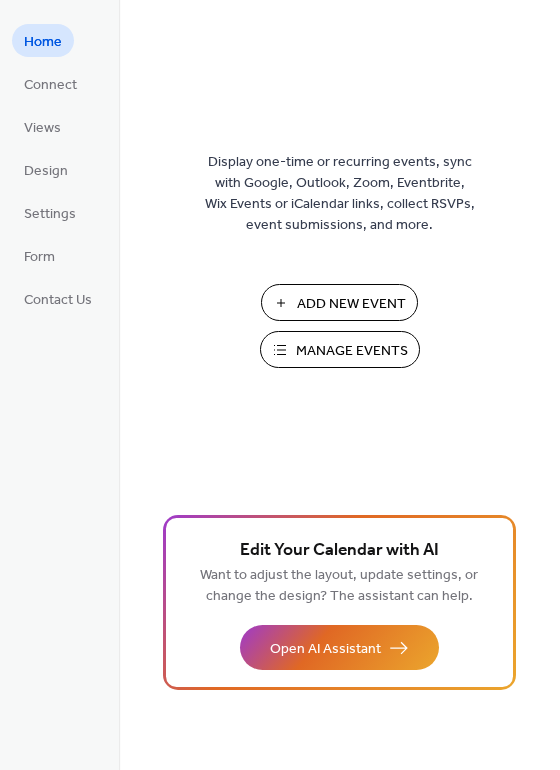 click on "Manage Events" at bounding box center [352, 351] 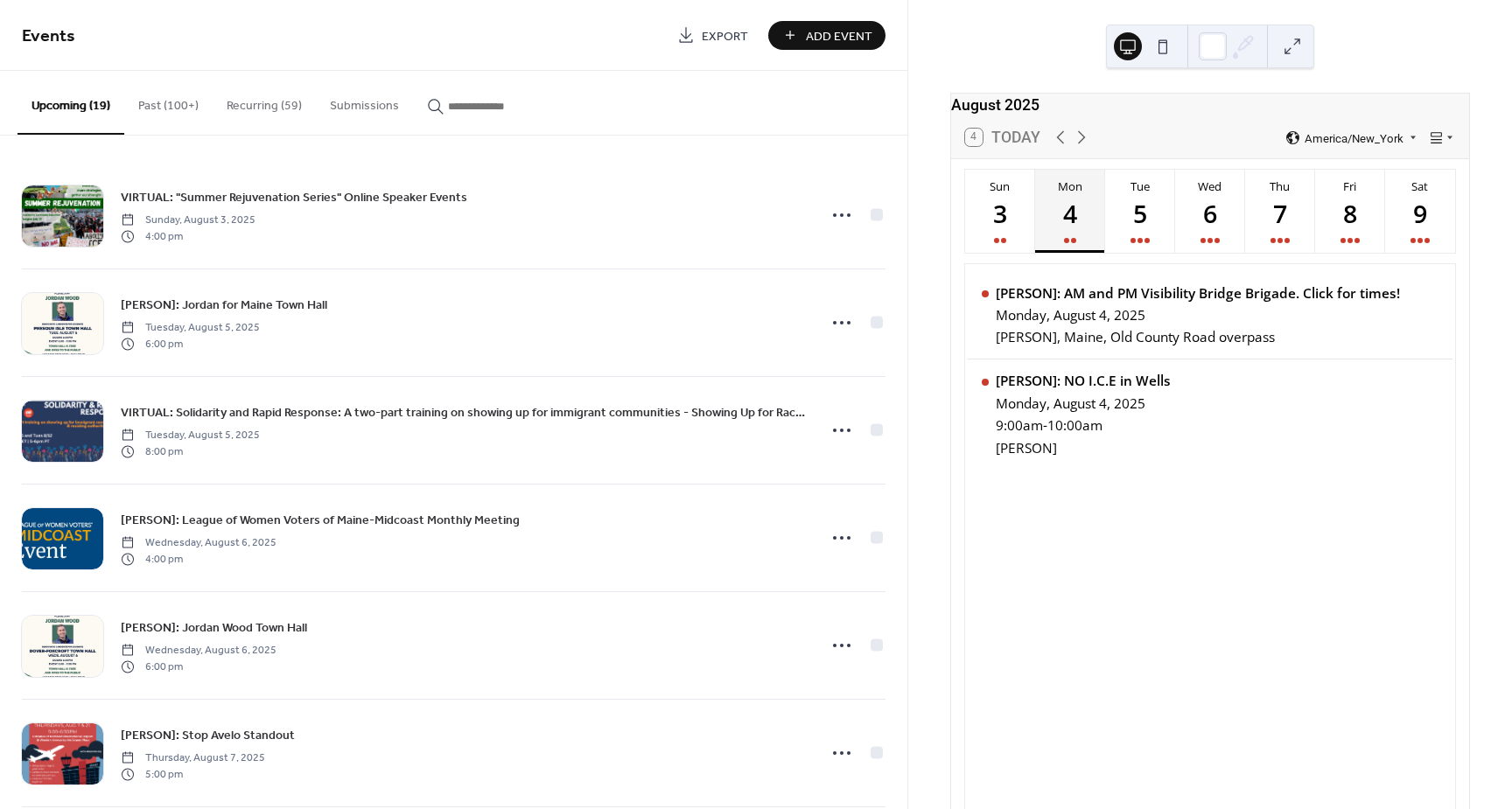 scroll, scrollTop: 0, scrollLeft: 0, axis: both 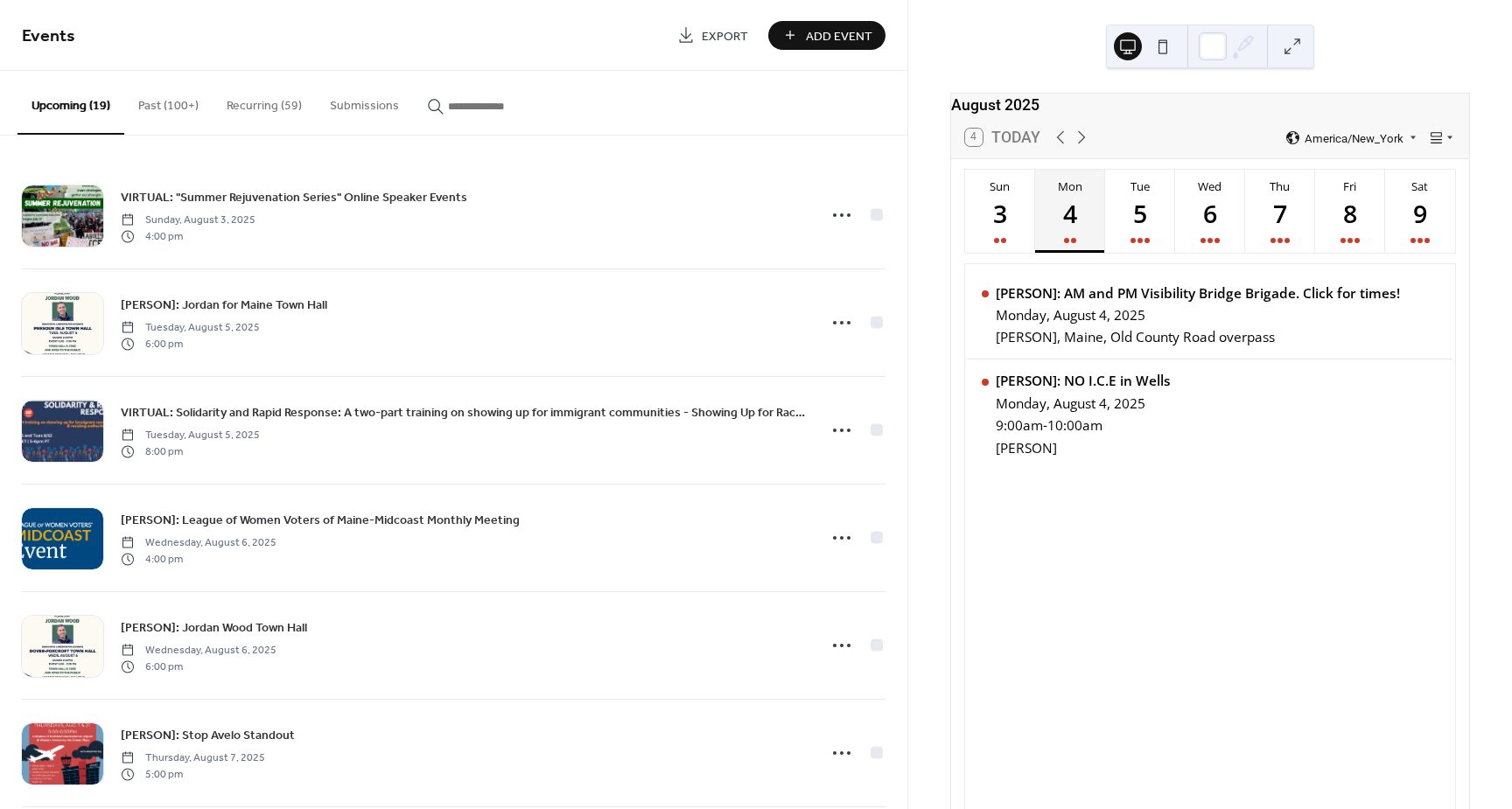 click on "Recurring (59)" at bounding box center (264, 101) 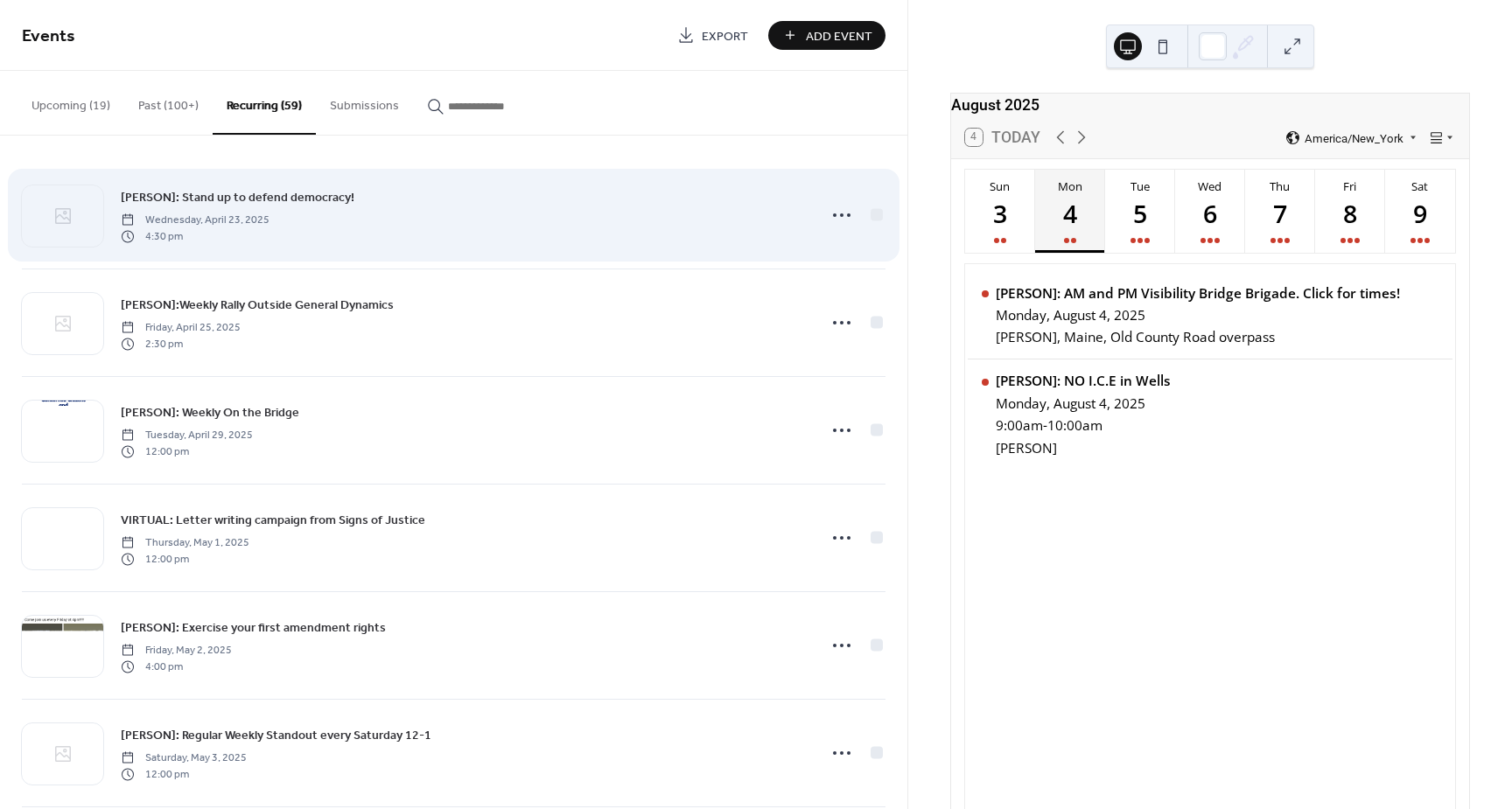 type 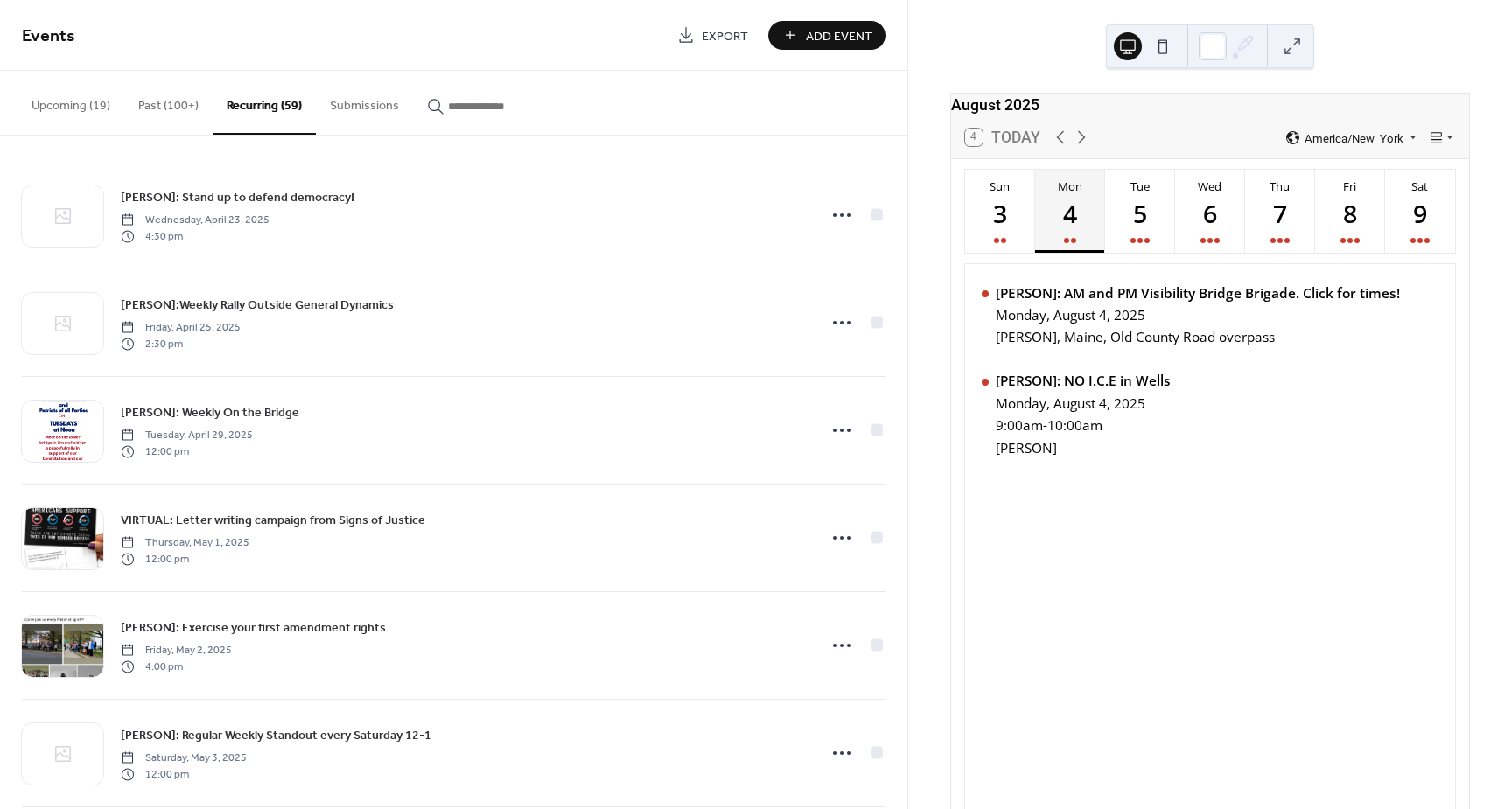 click at bounding box center [500, 106] 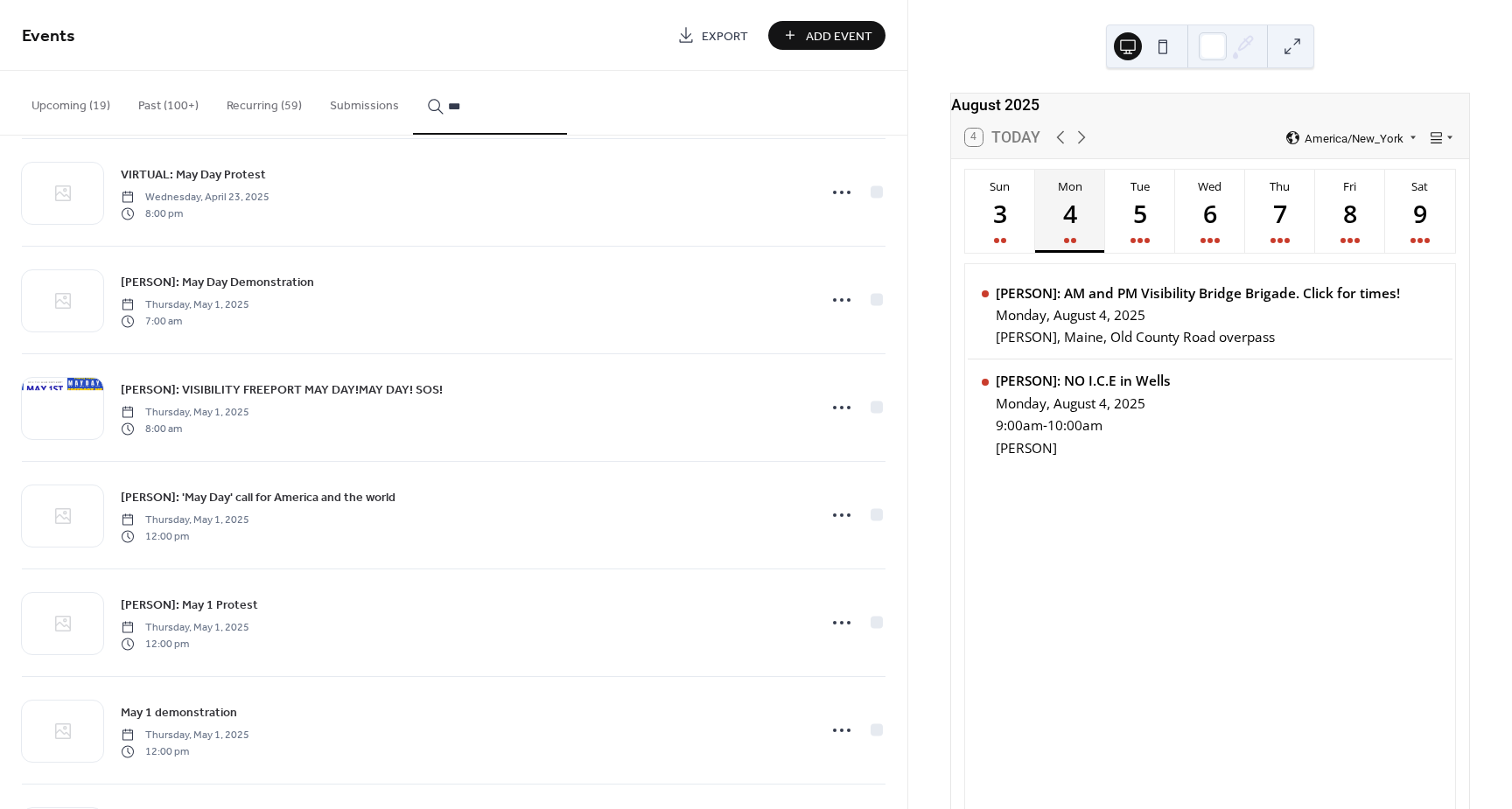 scroll, scrollTop: 0, scrollLeft: 0, axis: both 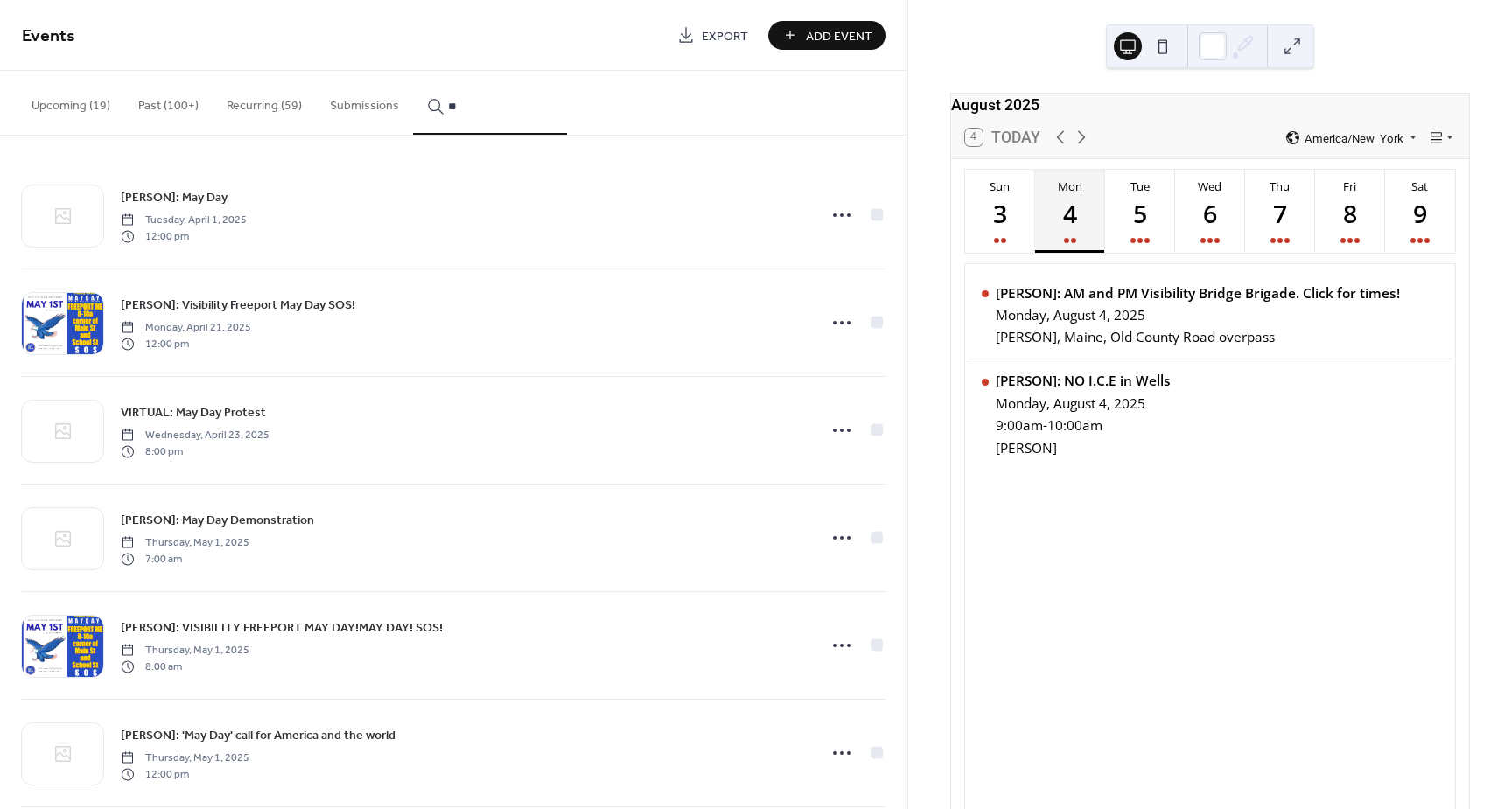 type on "*" 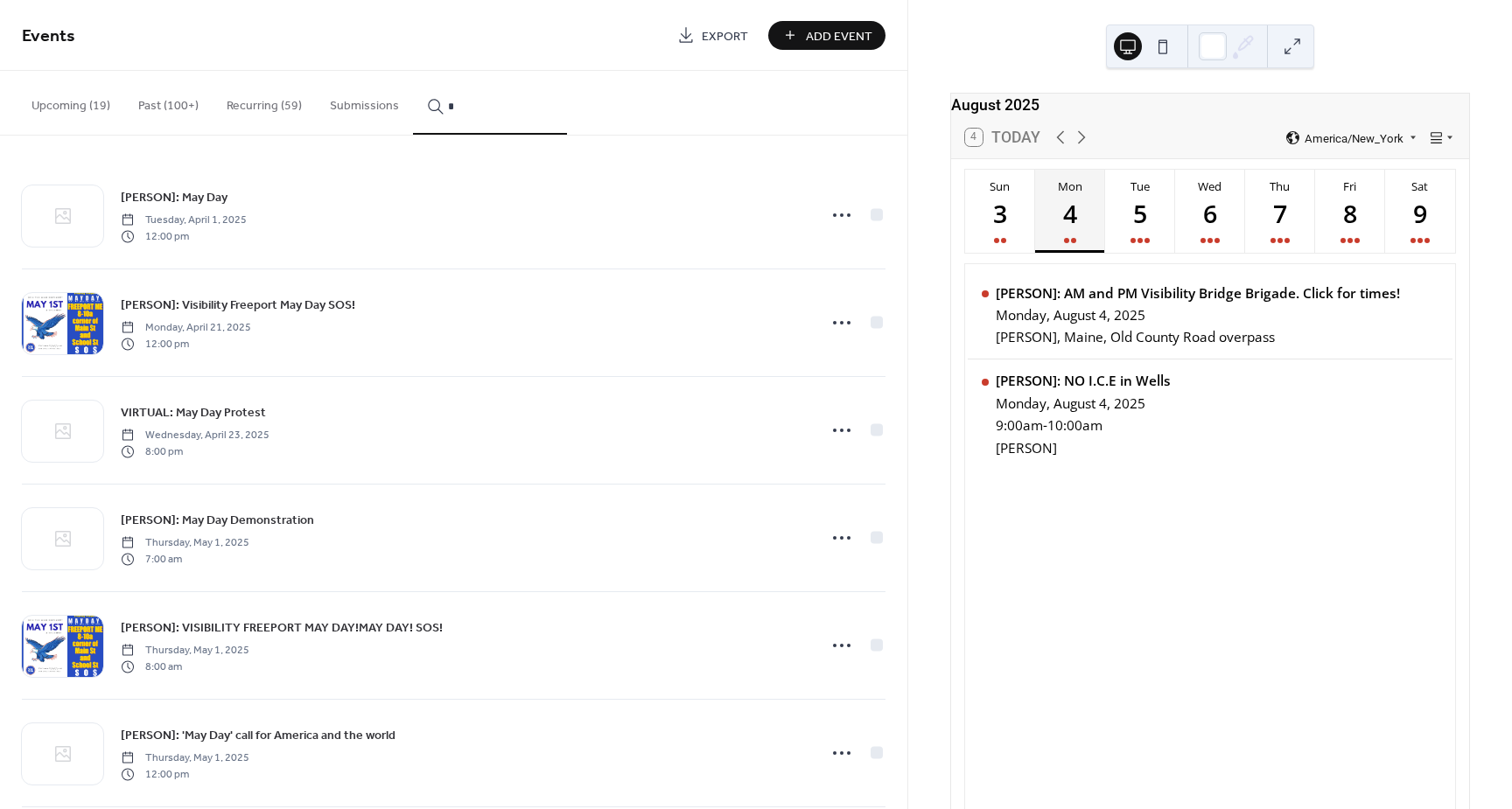 type 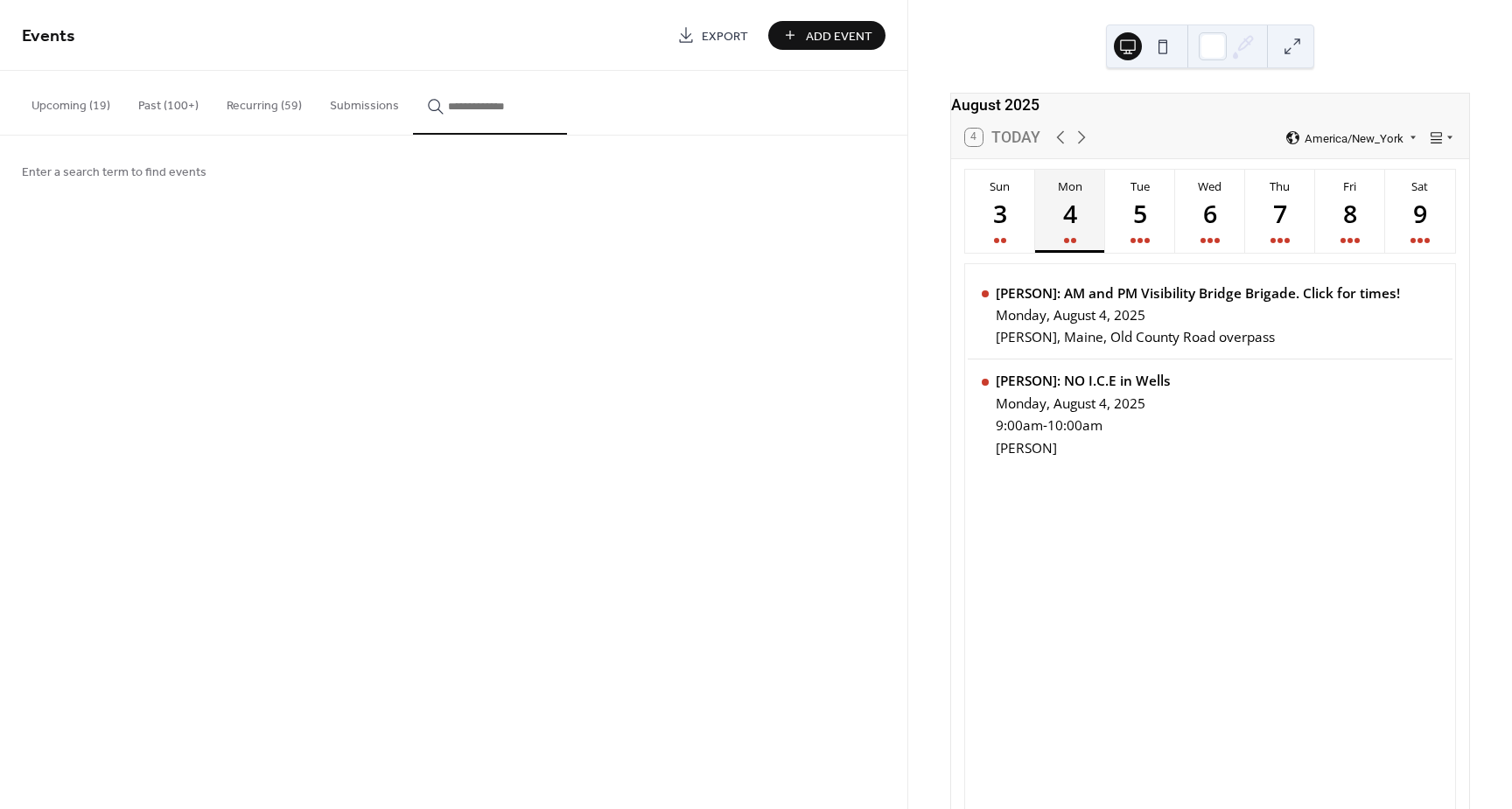 click on "Recurring (59)" at bounding box center (264, 101) 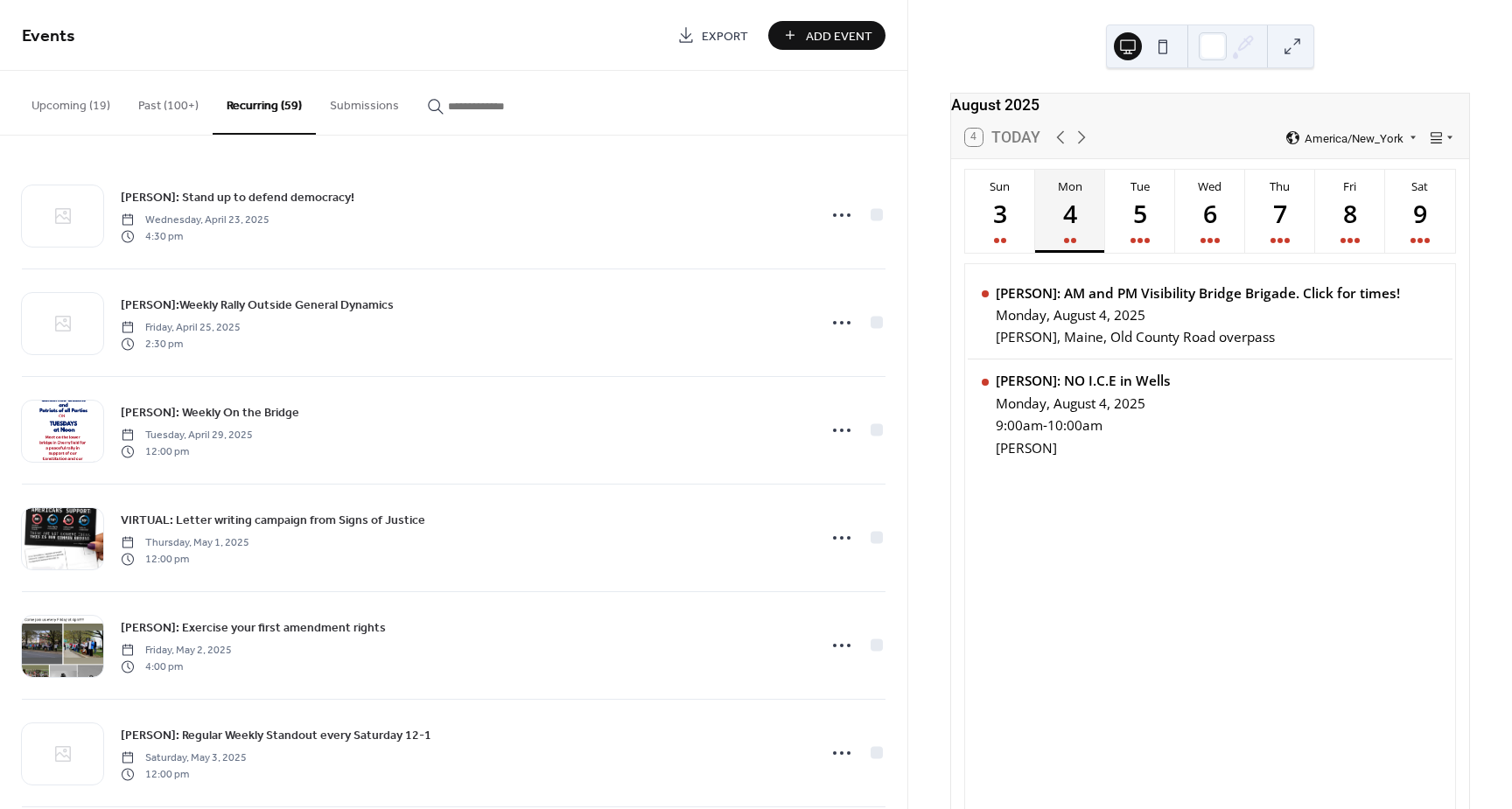 click on "Past (100+)" at bounding box center [168, 101] 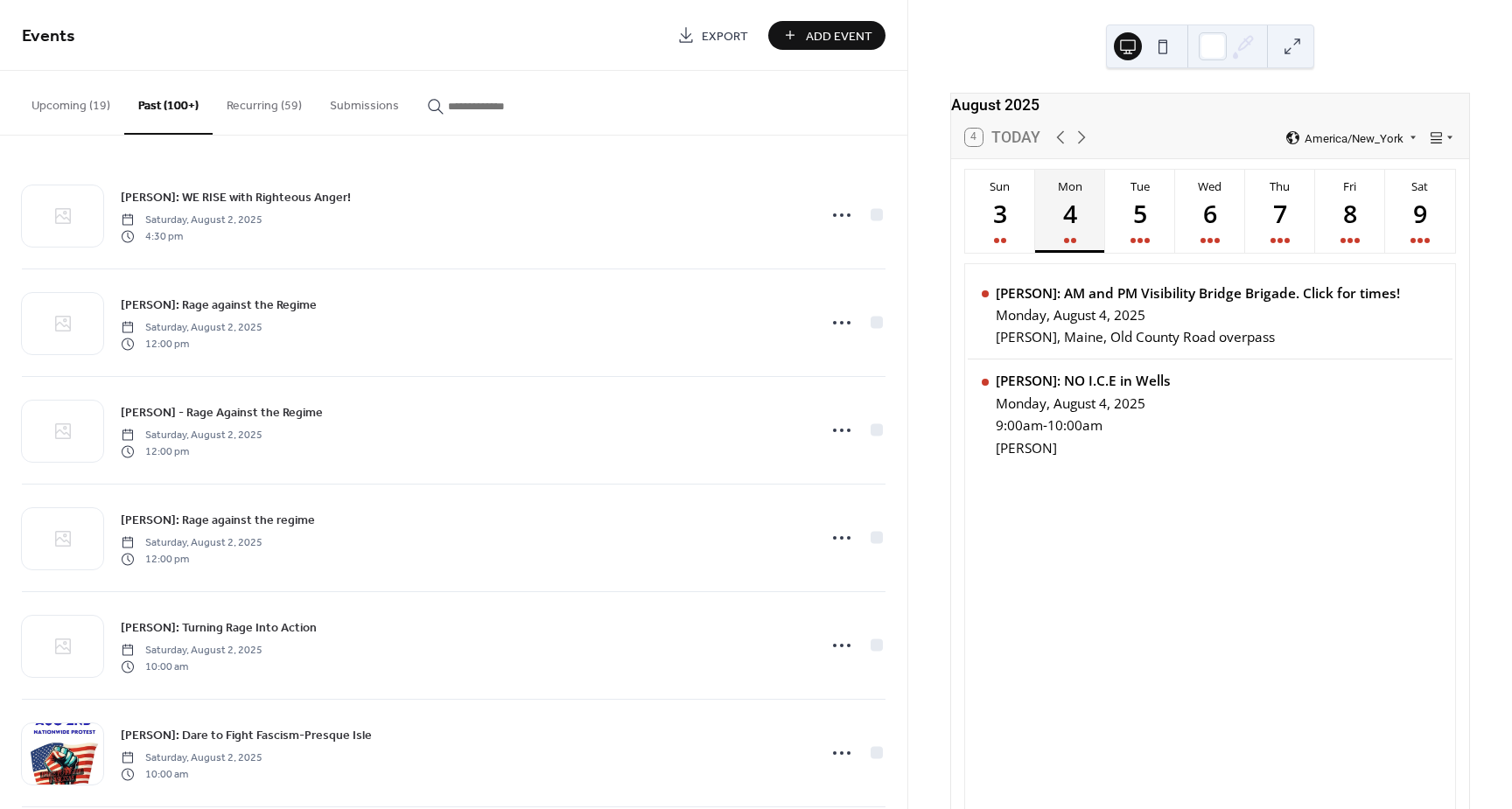 click on "Upcoming (19)" at bounding box center [71, 101] 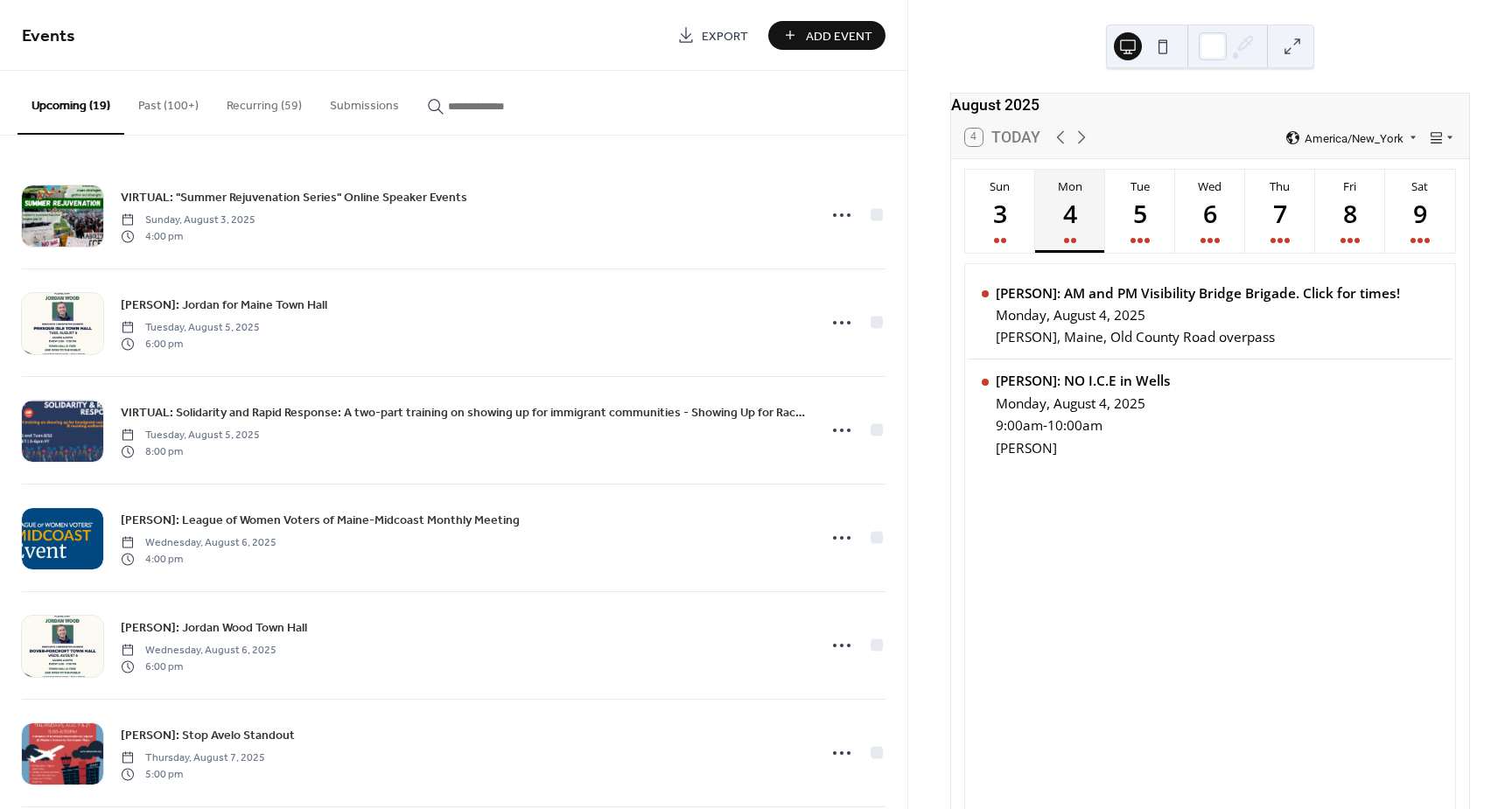type 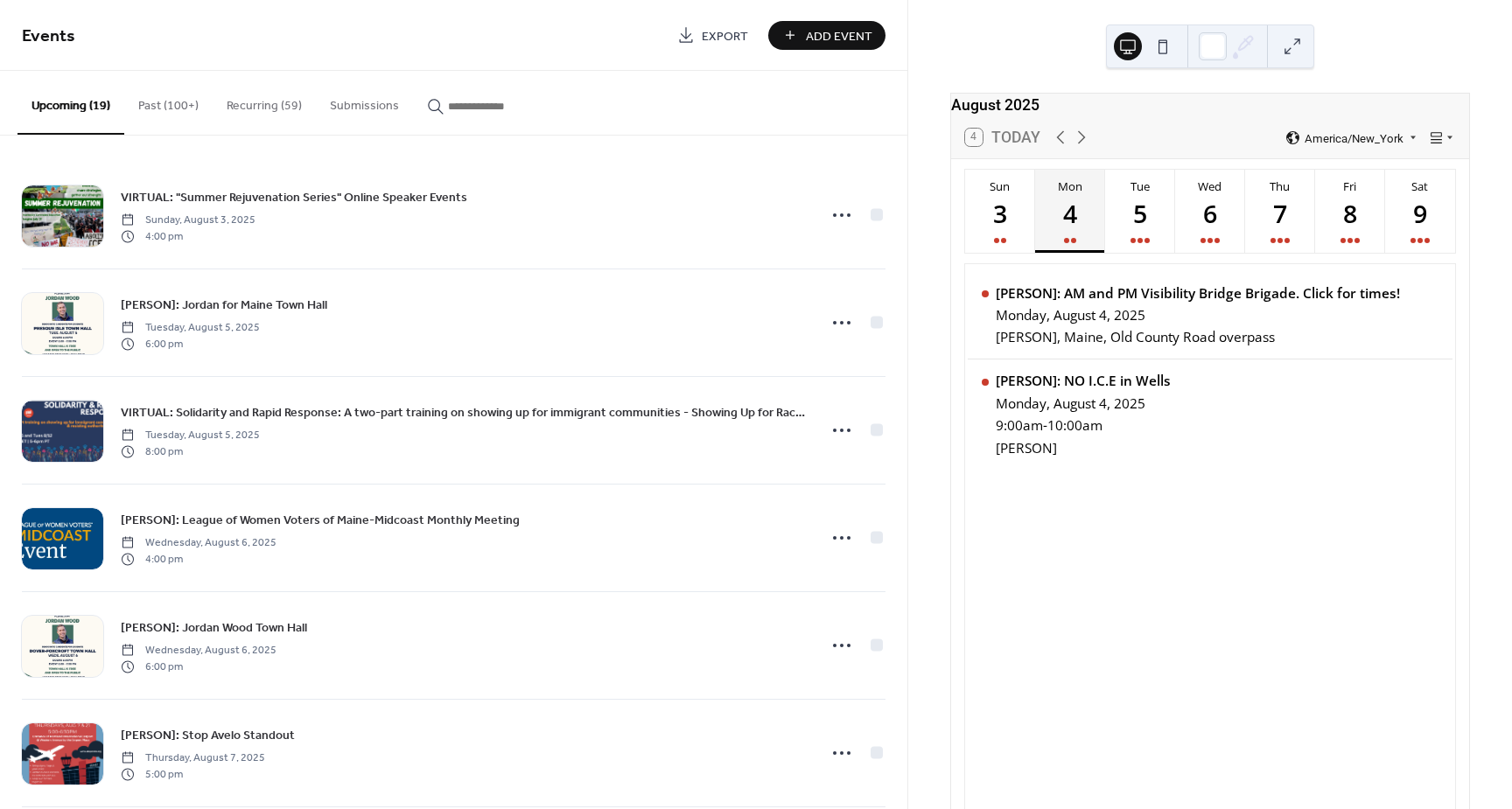 click on "Submissions" at bounding box center (364, 101) 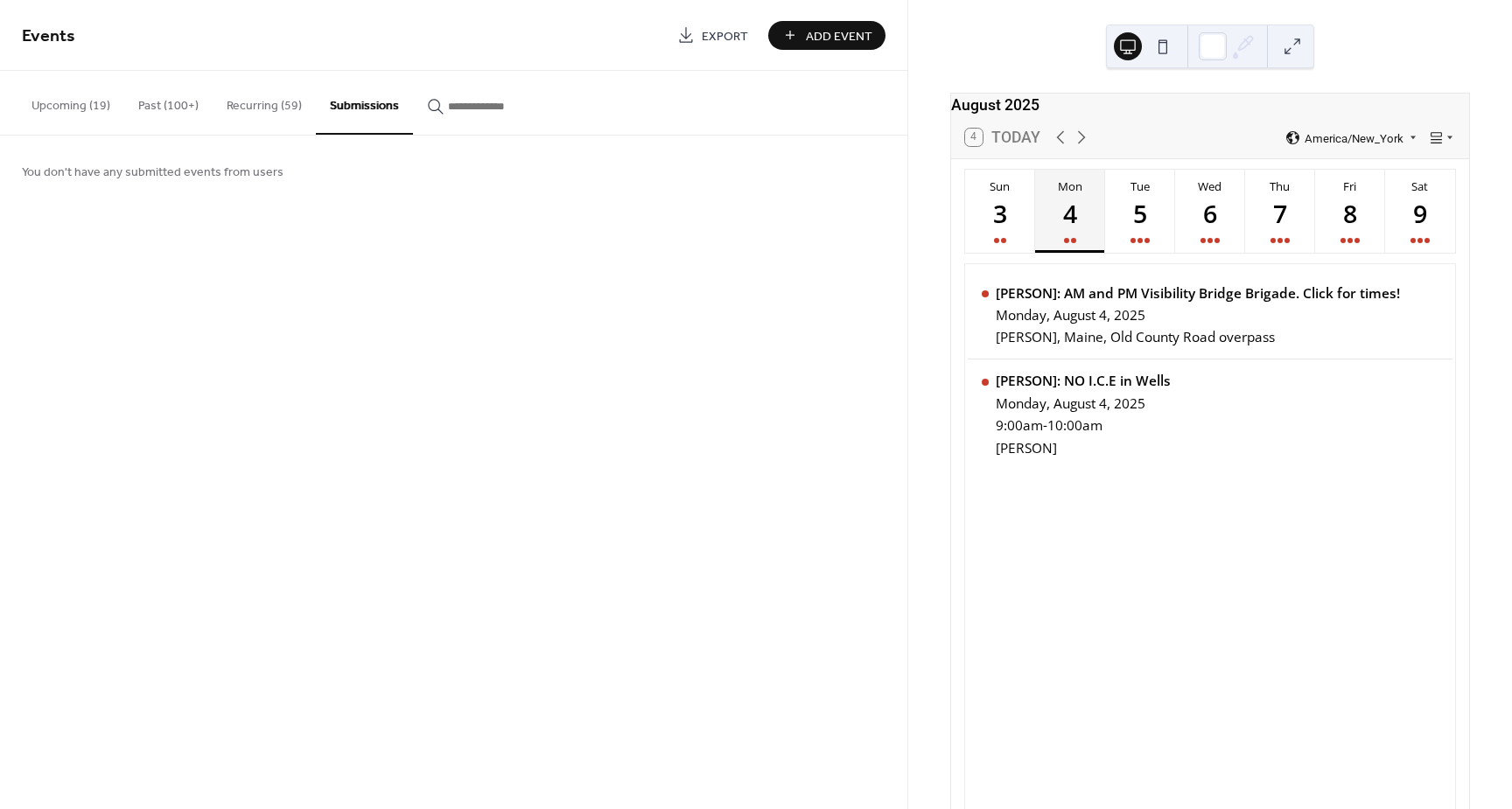 click on "Past (100+)" at bounding box center (168, 101) 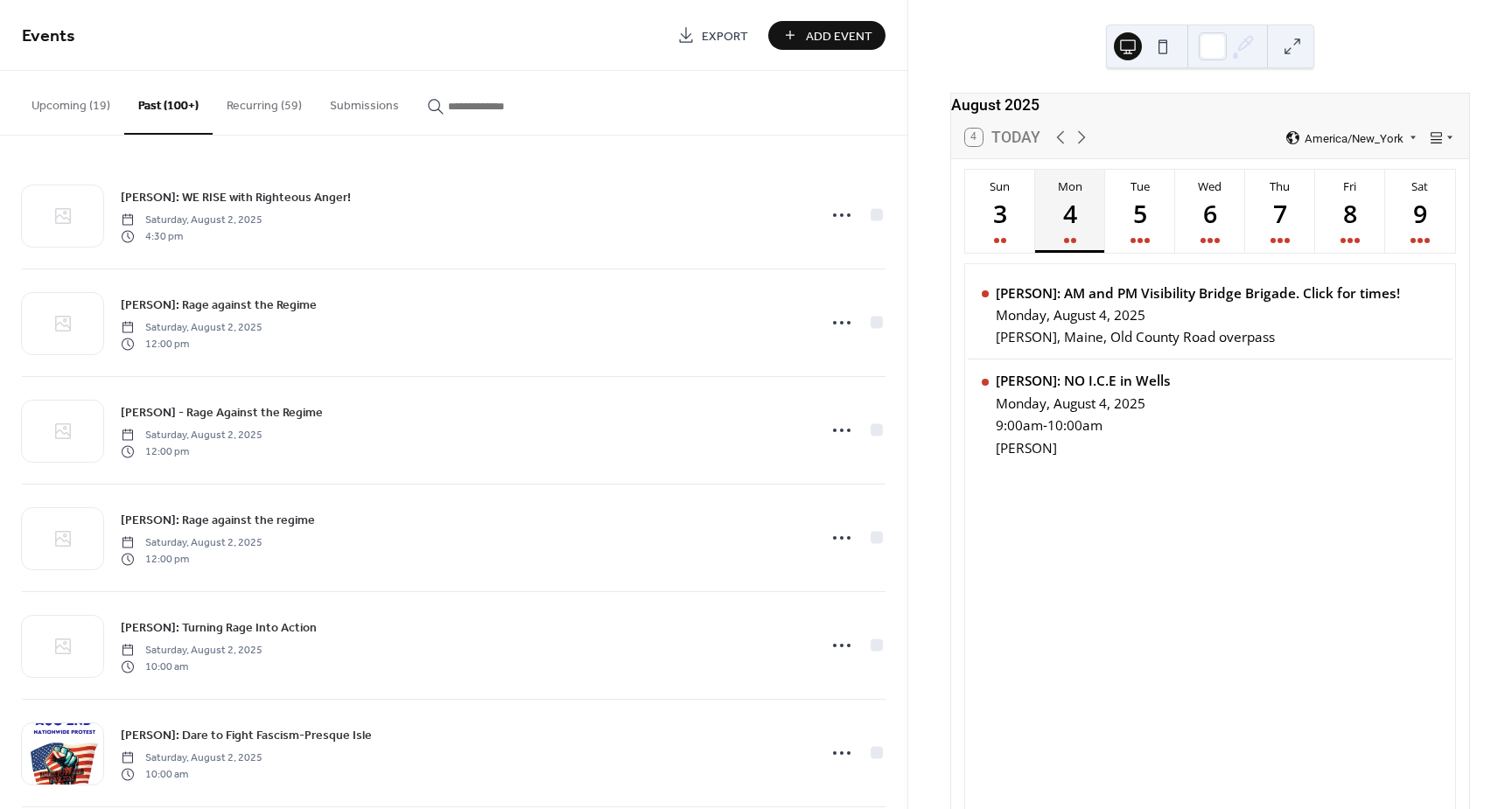 click on "Recurring (59)" at bounding box center [264, 101] 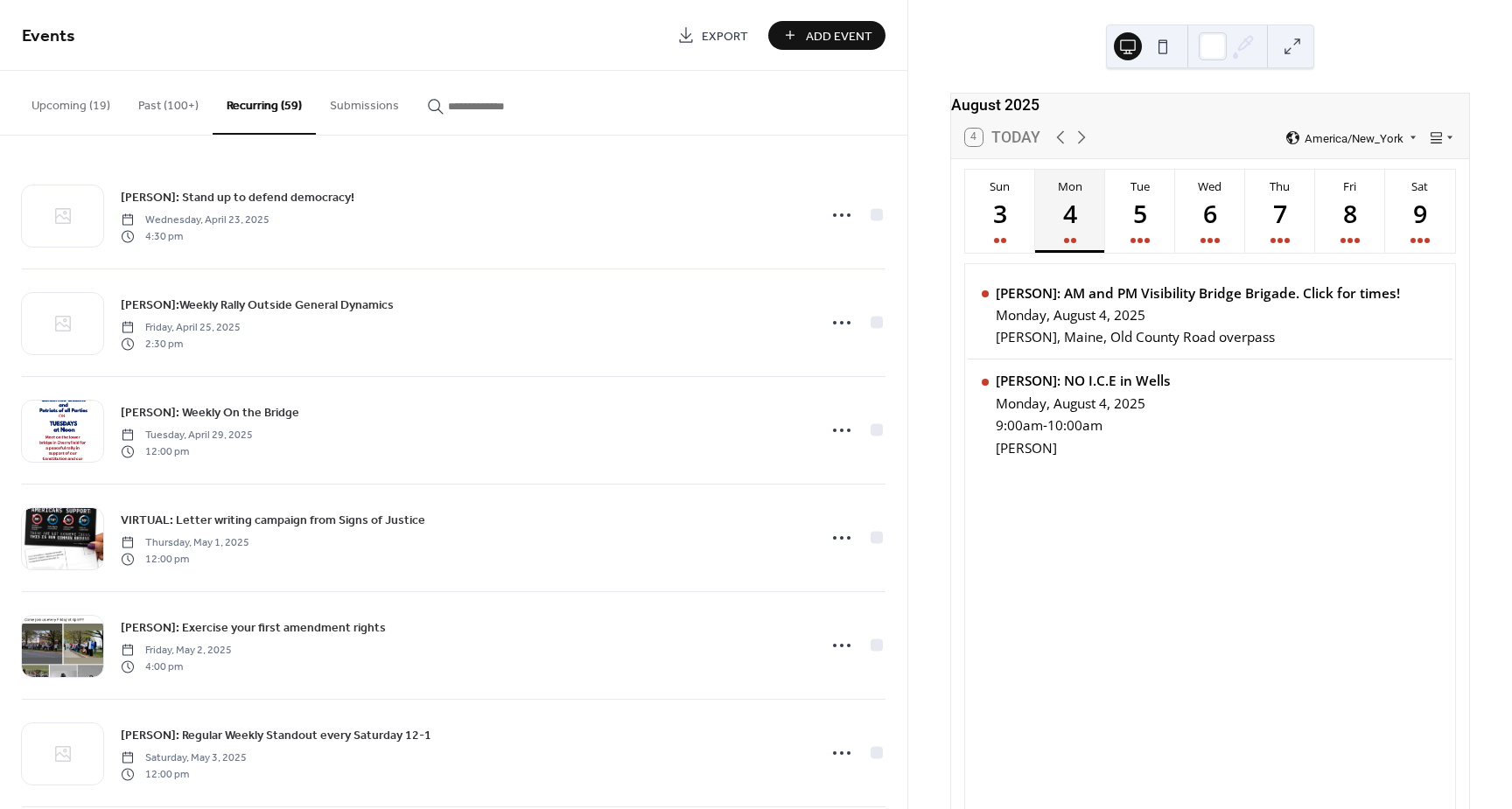 click on "Upcoming (19)" at bounding box center (71, 101) 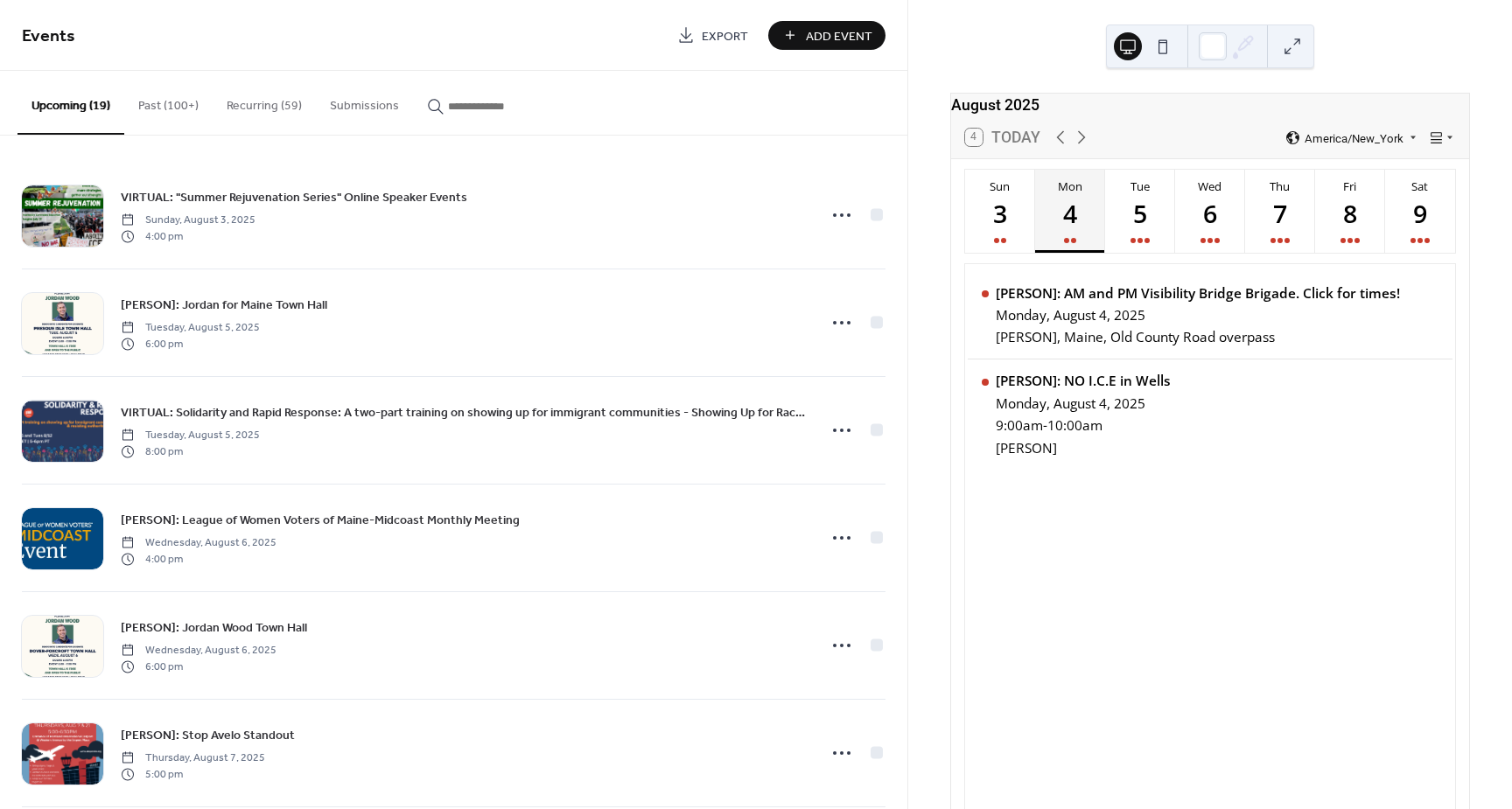 click at bounding box center [500, 106] 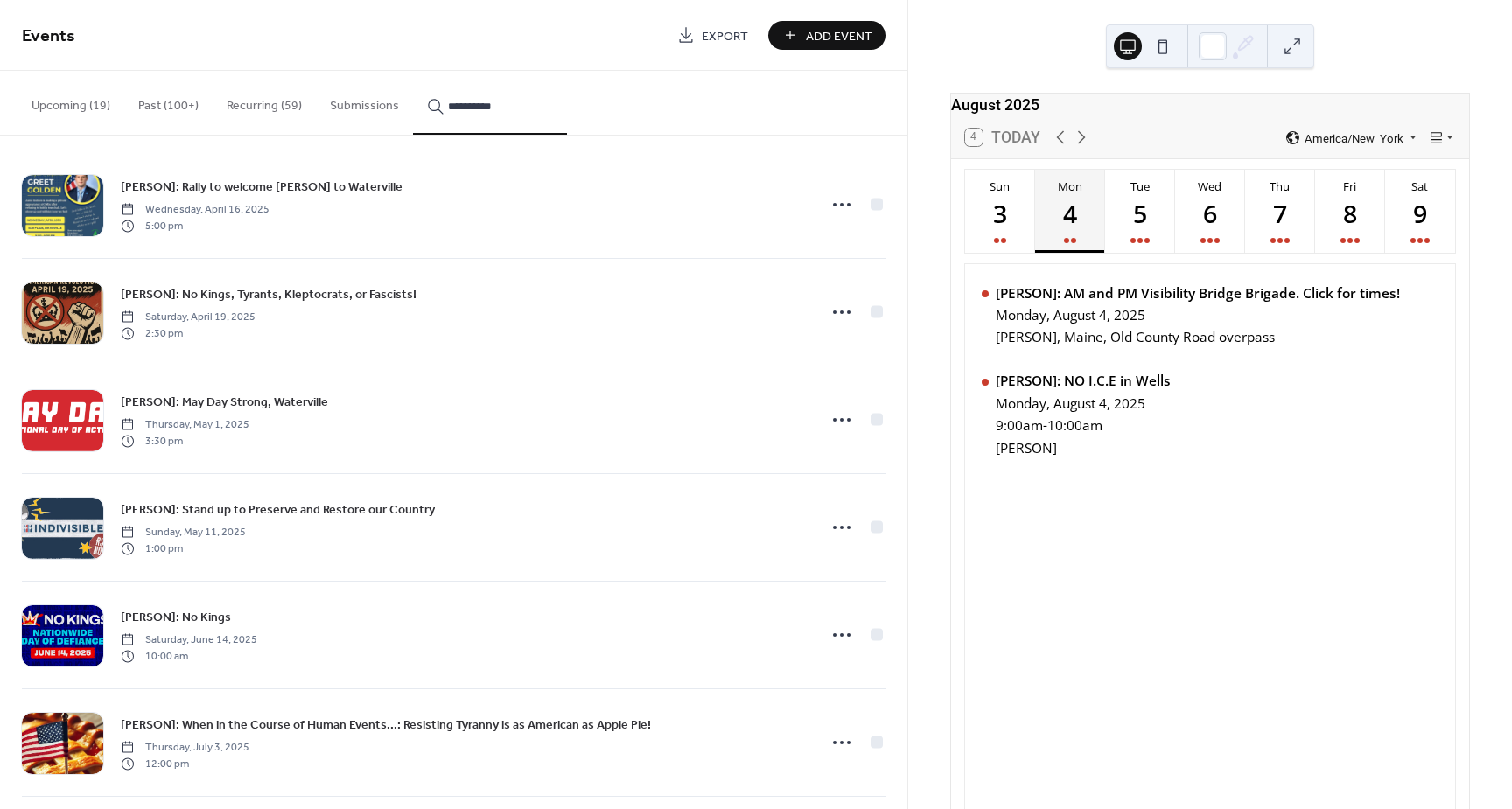 scroll, scrollTop: 0, scrollLeft: 0, axis: both 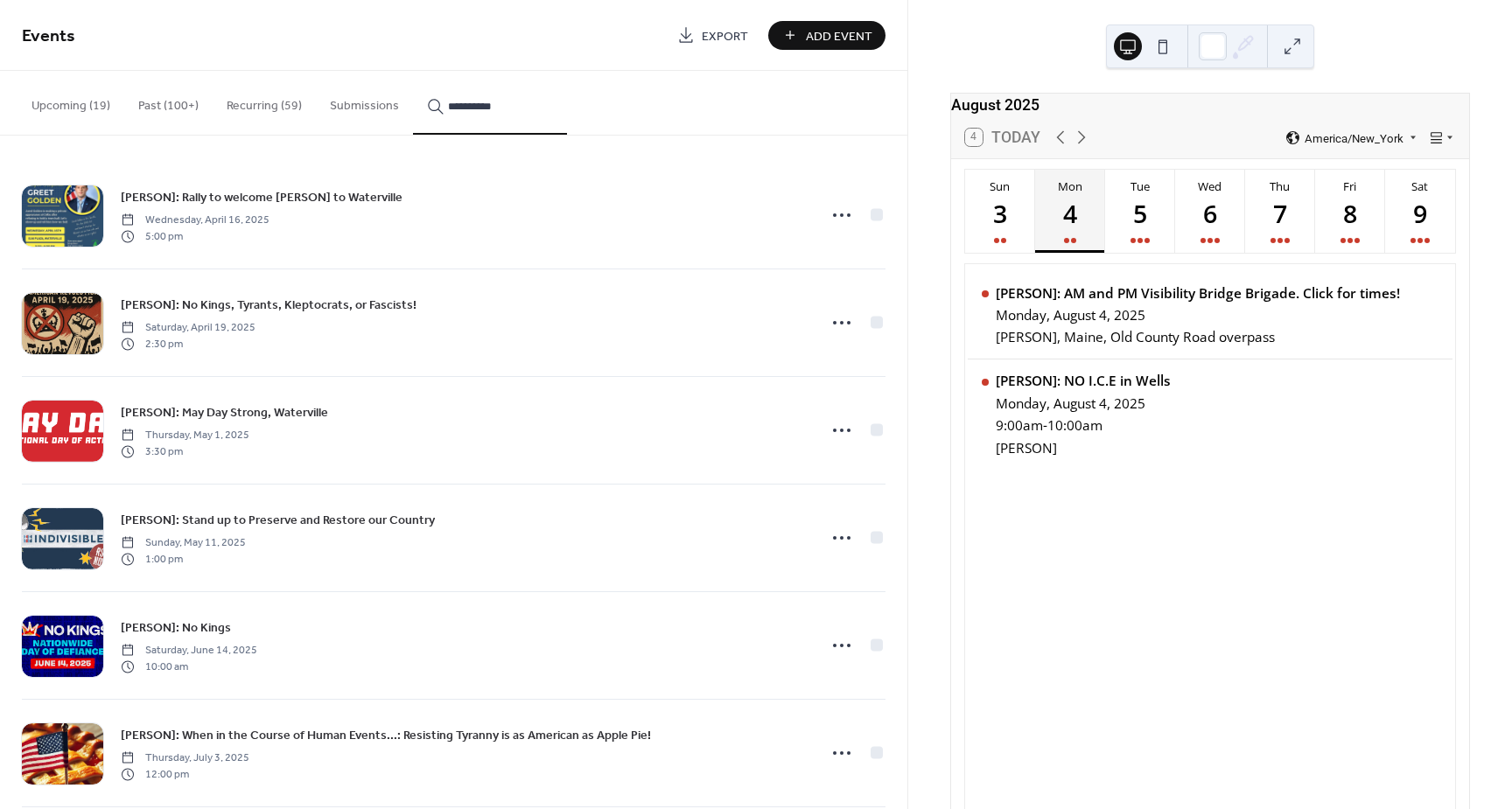 type on "**********" 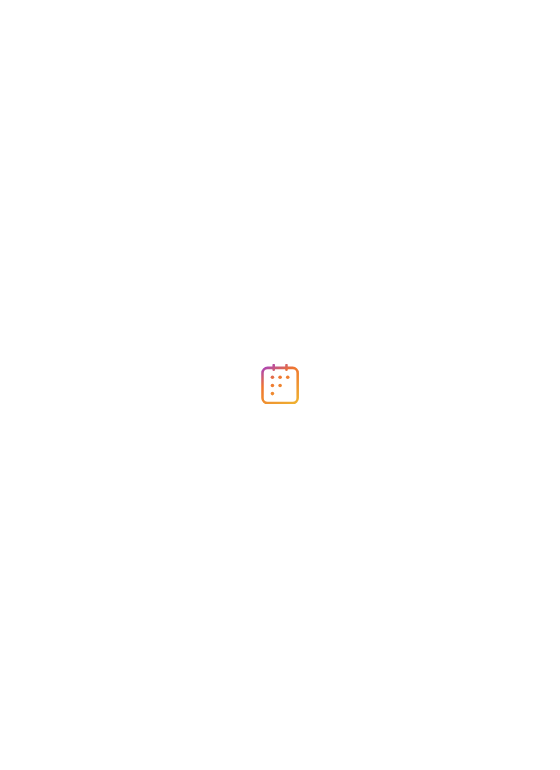 scroll, scrollTop: 0, scrollLeft: 0, axis: both 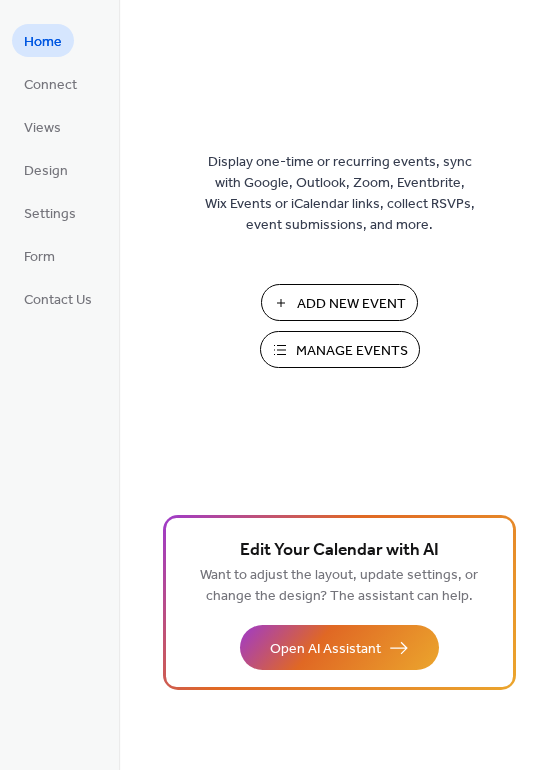click on "Manage Events" at bounding box center [352, 351] 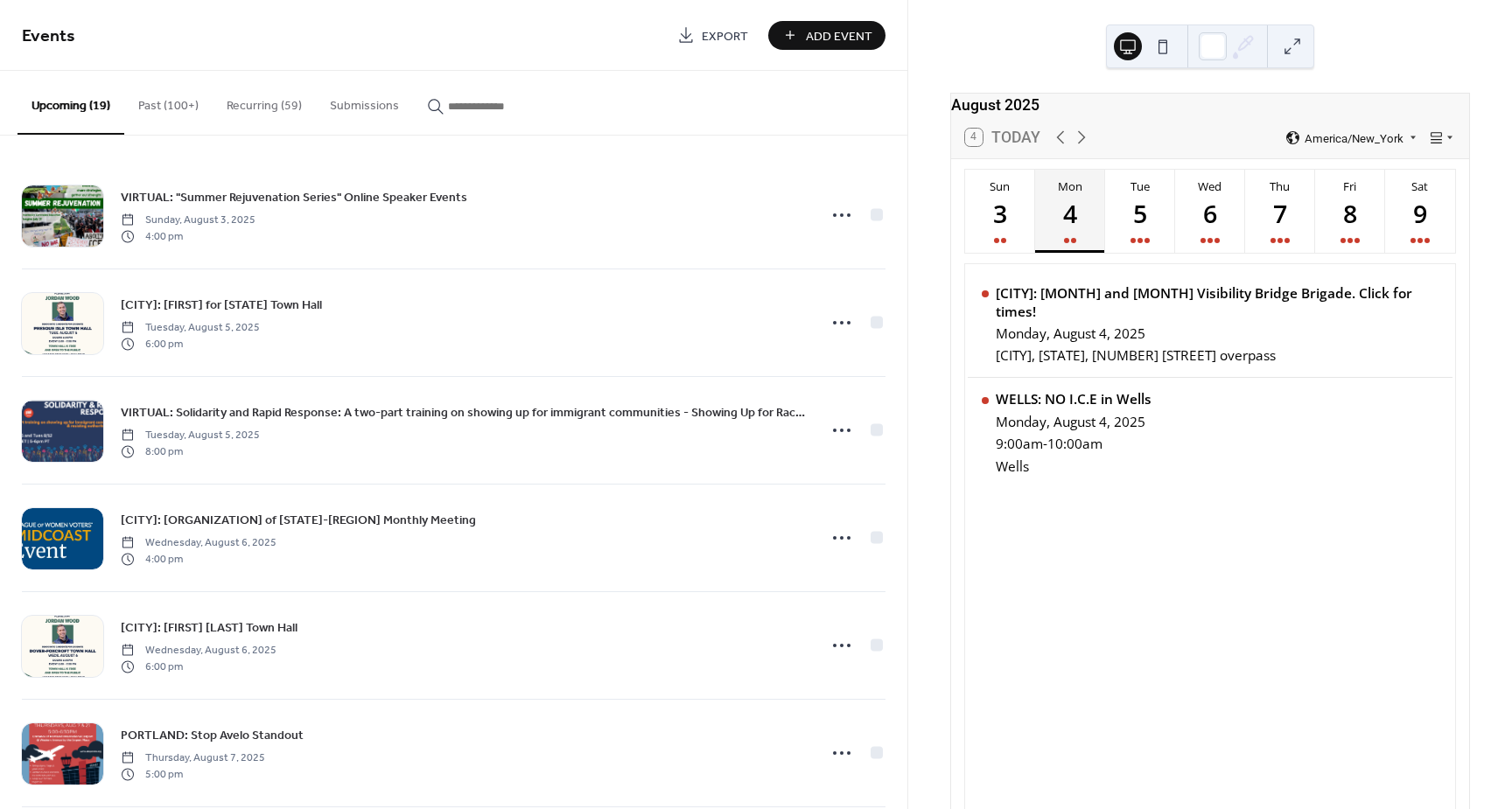 scroll, scrollTop: 0, scrollLeft: 0, axis: both 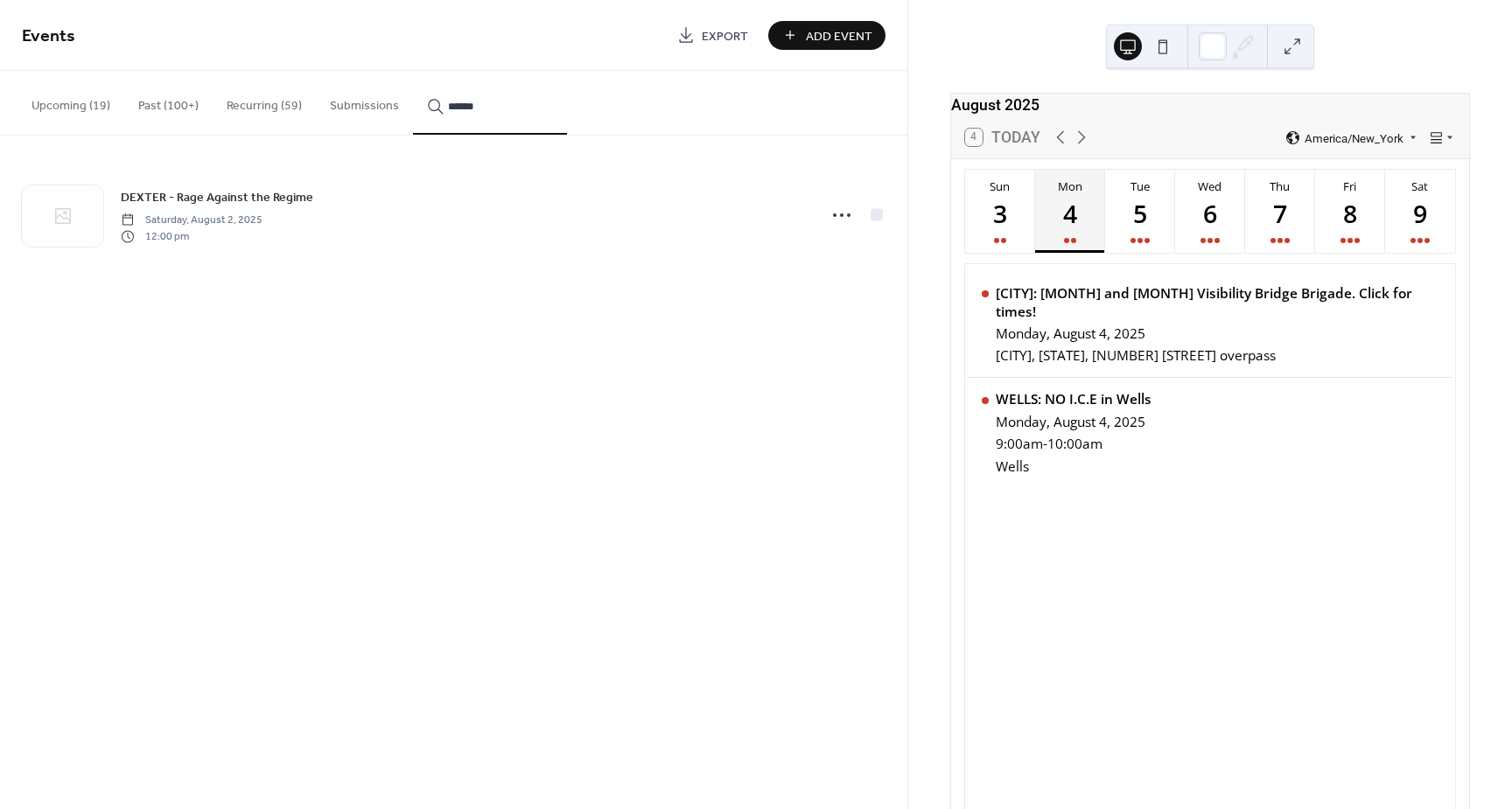type on "******" 